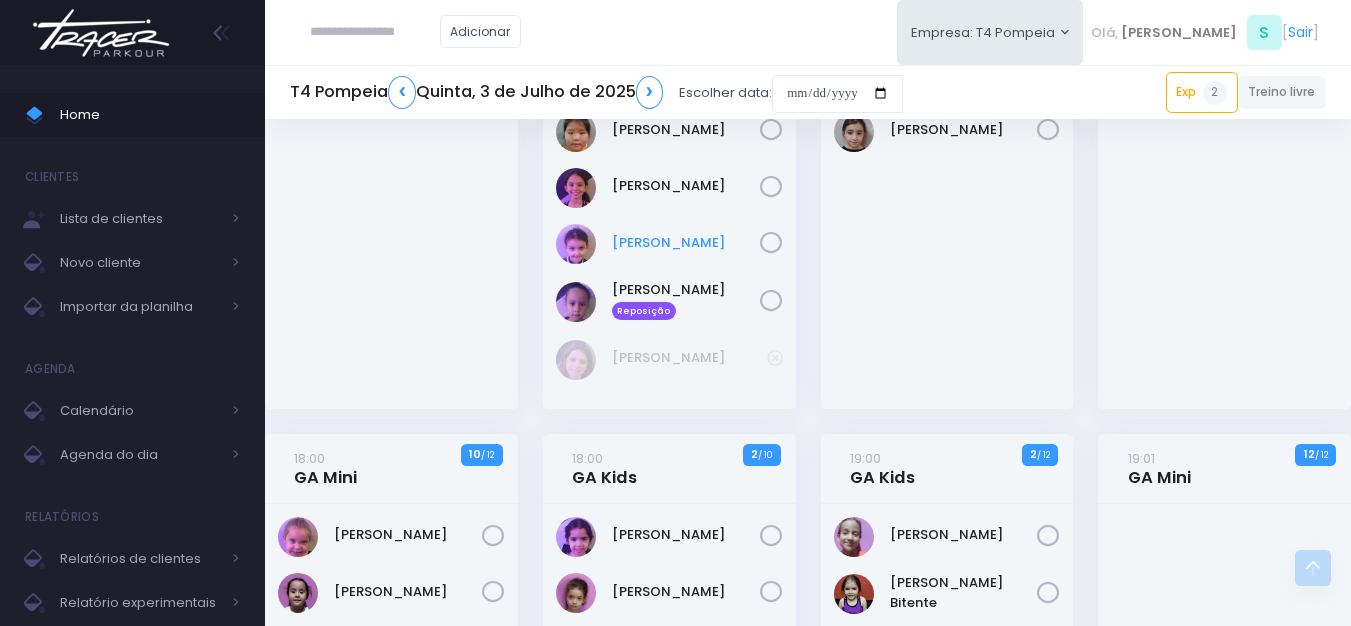 scroll, scrollTop: 800, scrollLeft: 0, axis: vertical 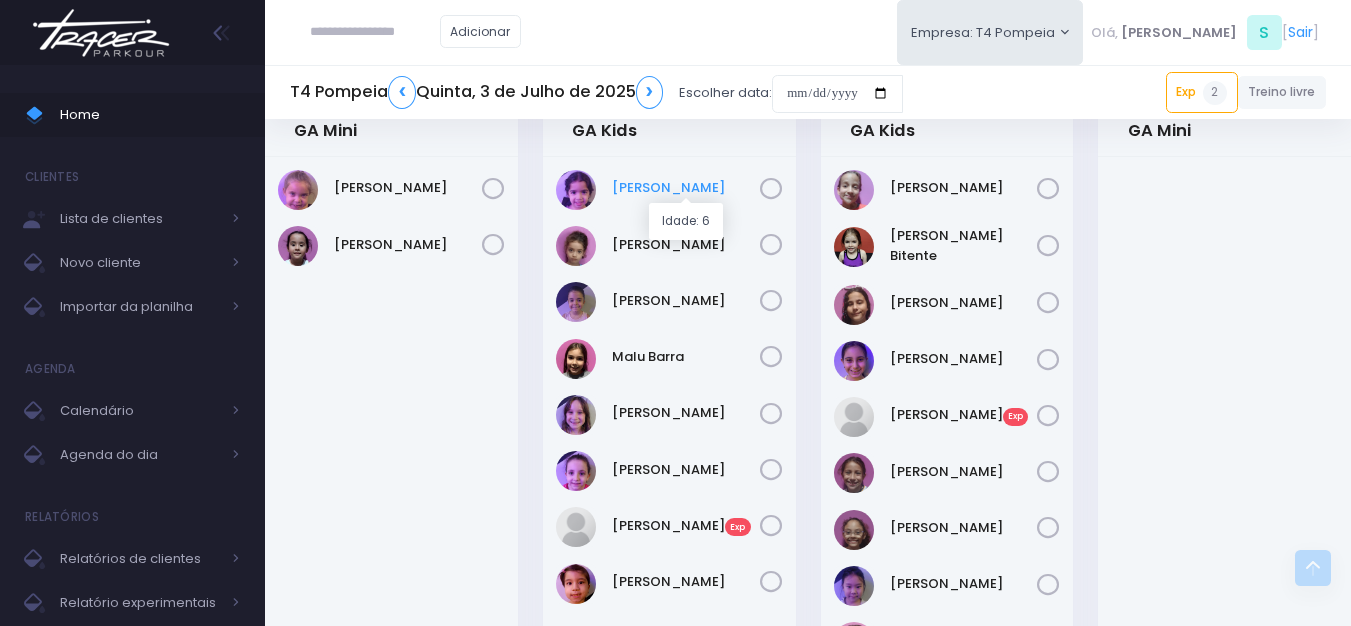 click on "[PERSON_NAME]" at bounding box center (686, 188) 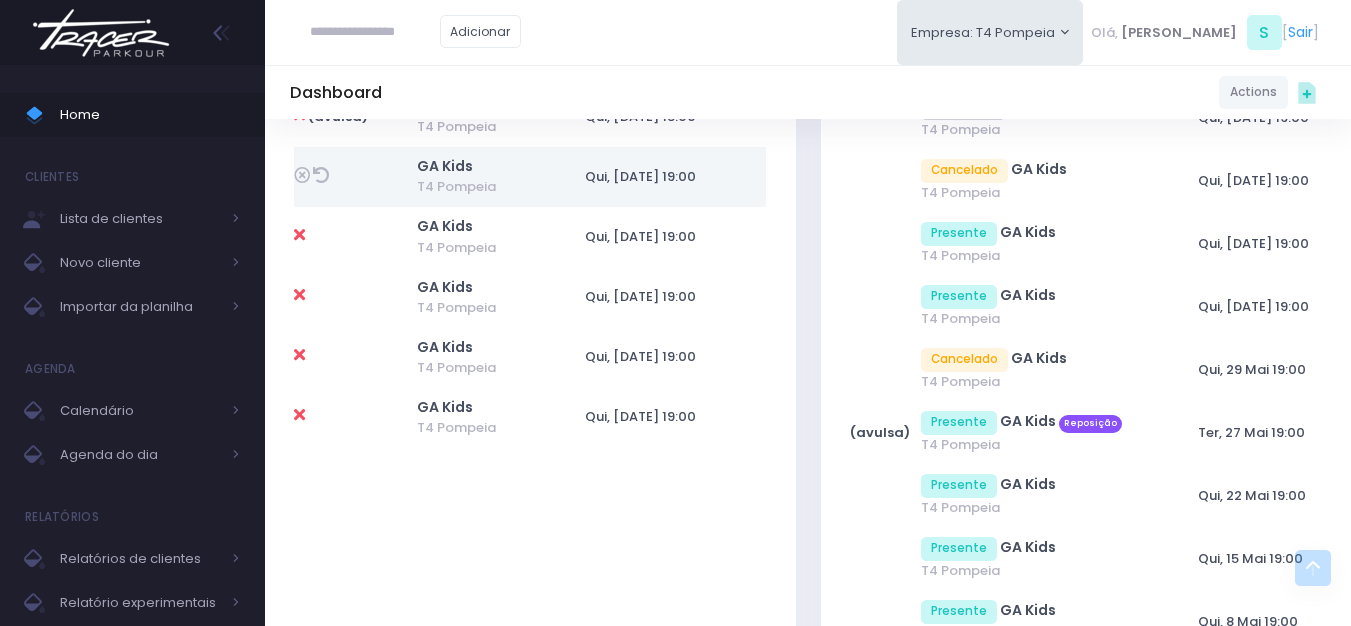 scroll, scrollTop: 600, scrollLeft: 0, axis: vertical 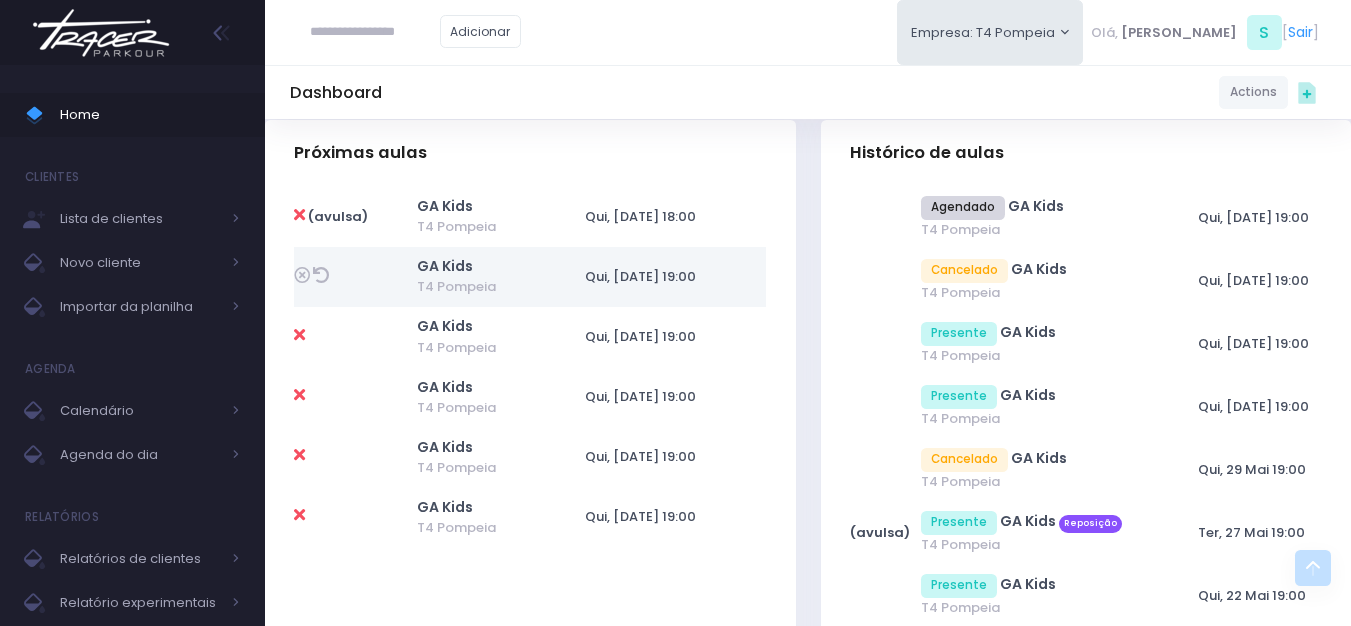 click at bounding box center [299, 215] 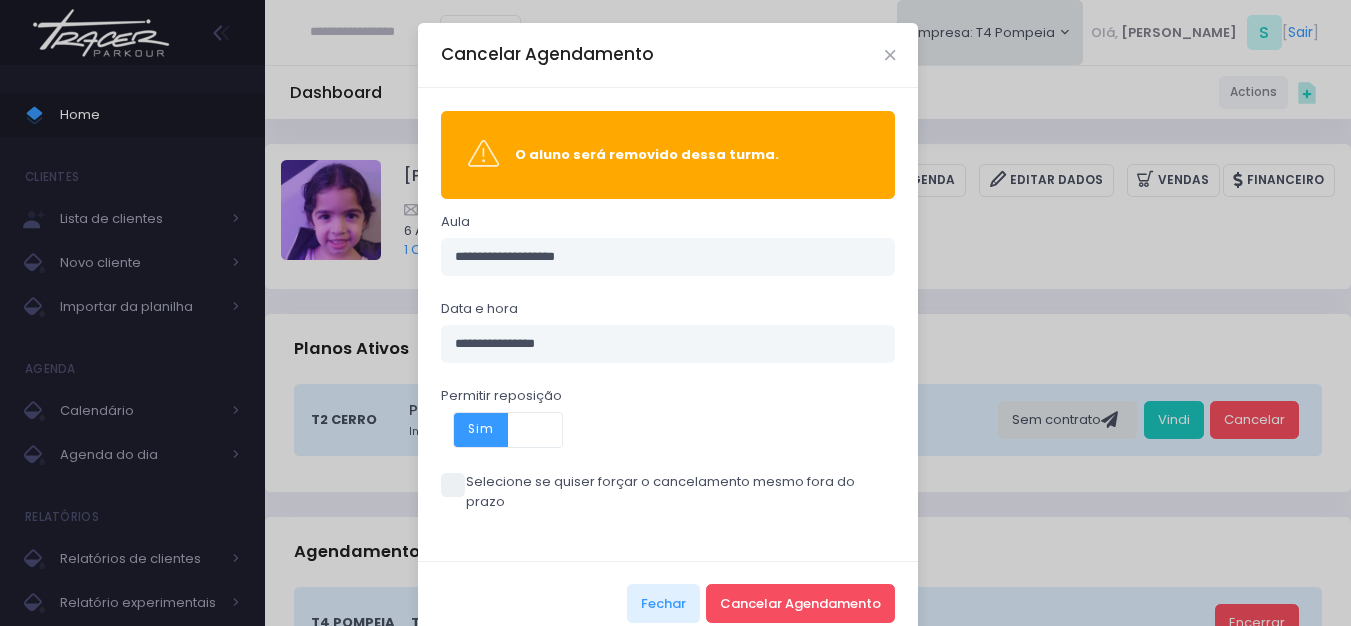 click at bounding box center [535, 430] 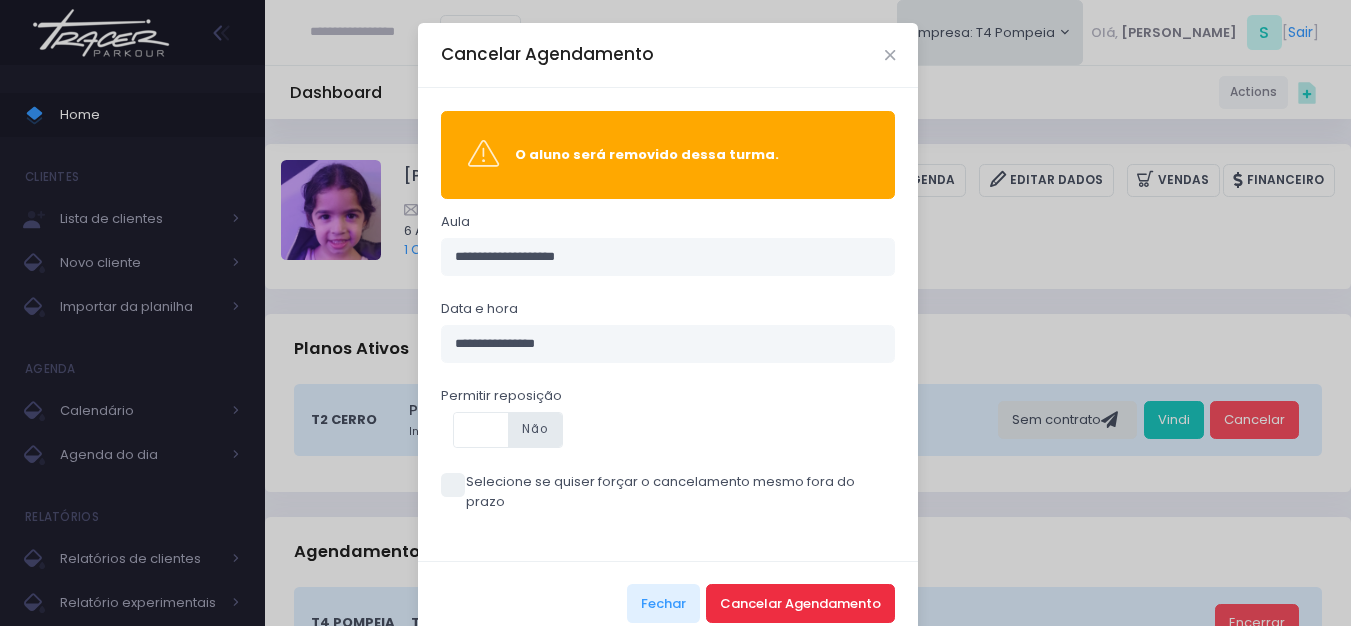 click on "Cancelar Agendamento" at bounding box center (800, 603) 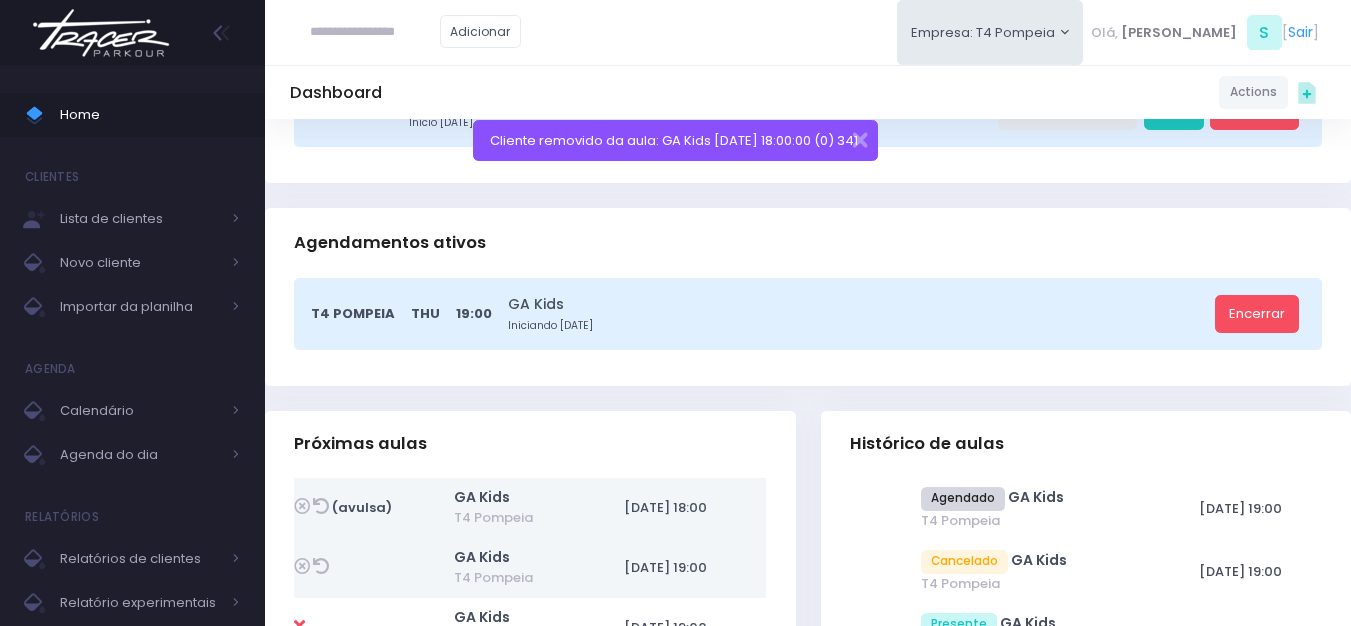 scroll, scrollTop: 400, scrollLeft: 0, axis: vertical 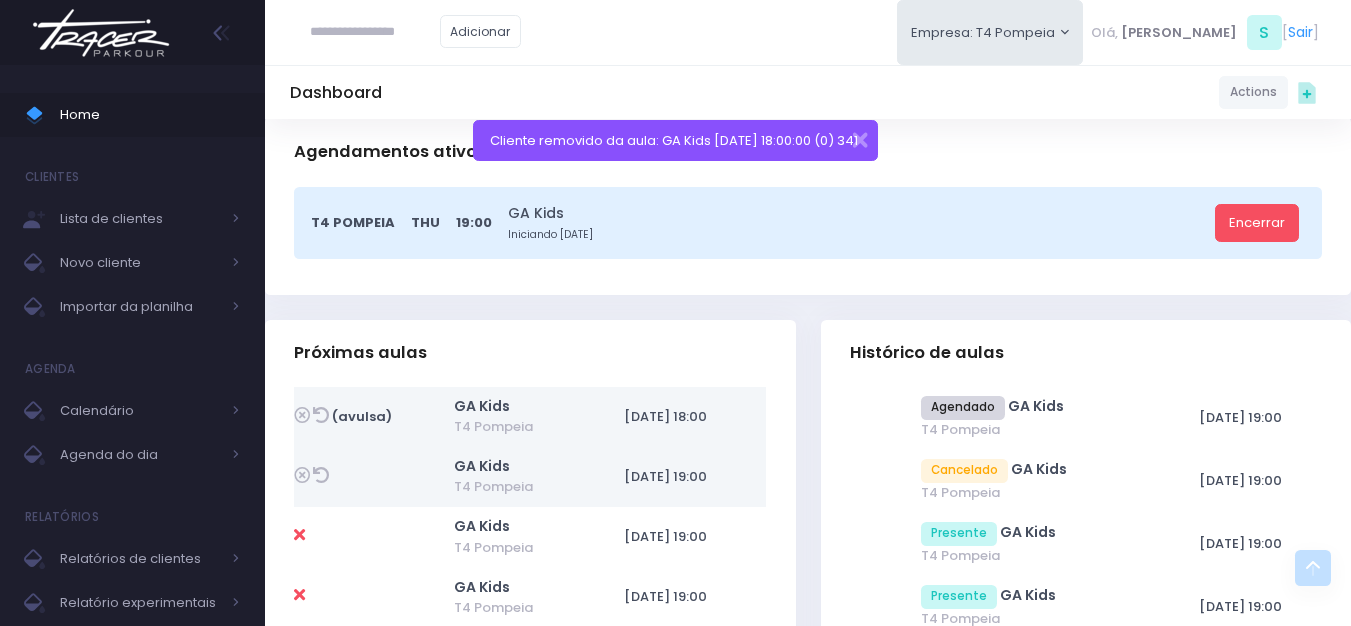click at bounding box center (321, 475) 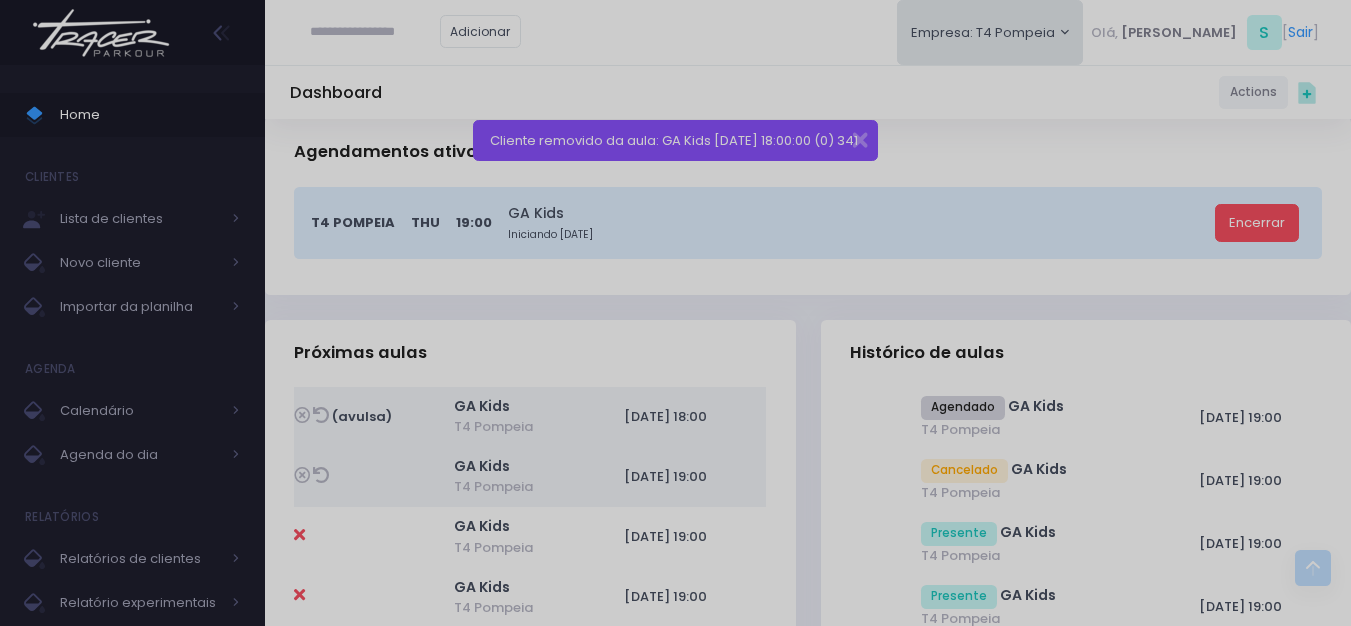 scroll, scrollTop: 0, scrollLeft: 0, axis: both 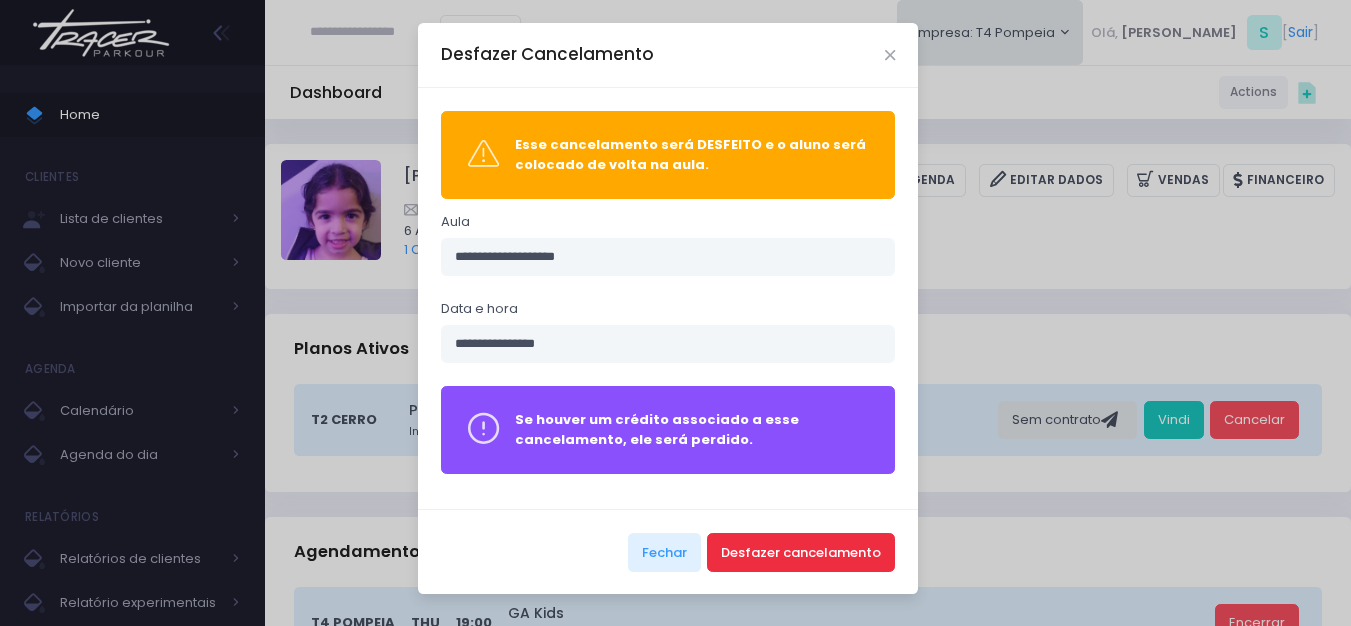 click on "Desfazer cancelamento" at bounding box center [801, 552] 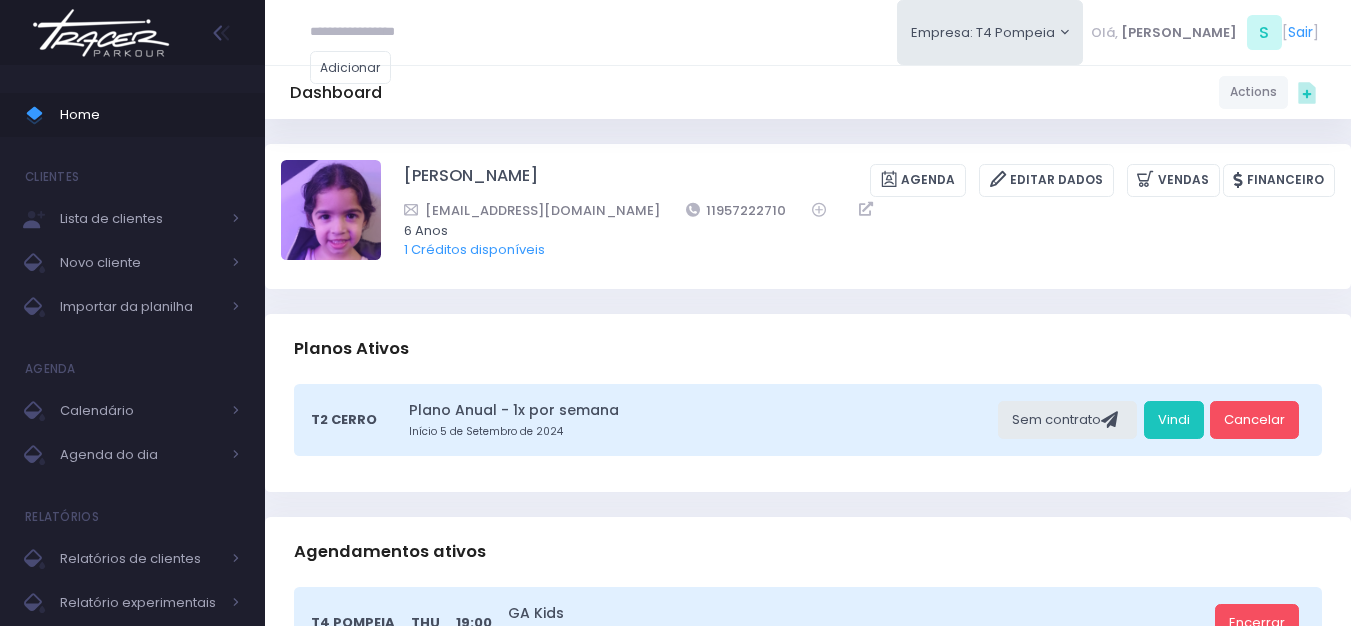 scroll, scrollTop: 0, scrollLeft: 0, axis: both 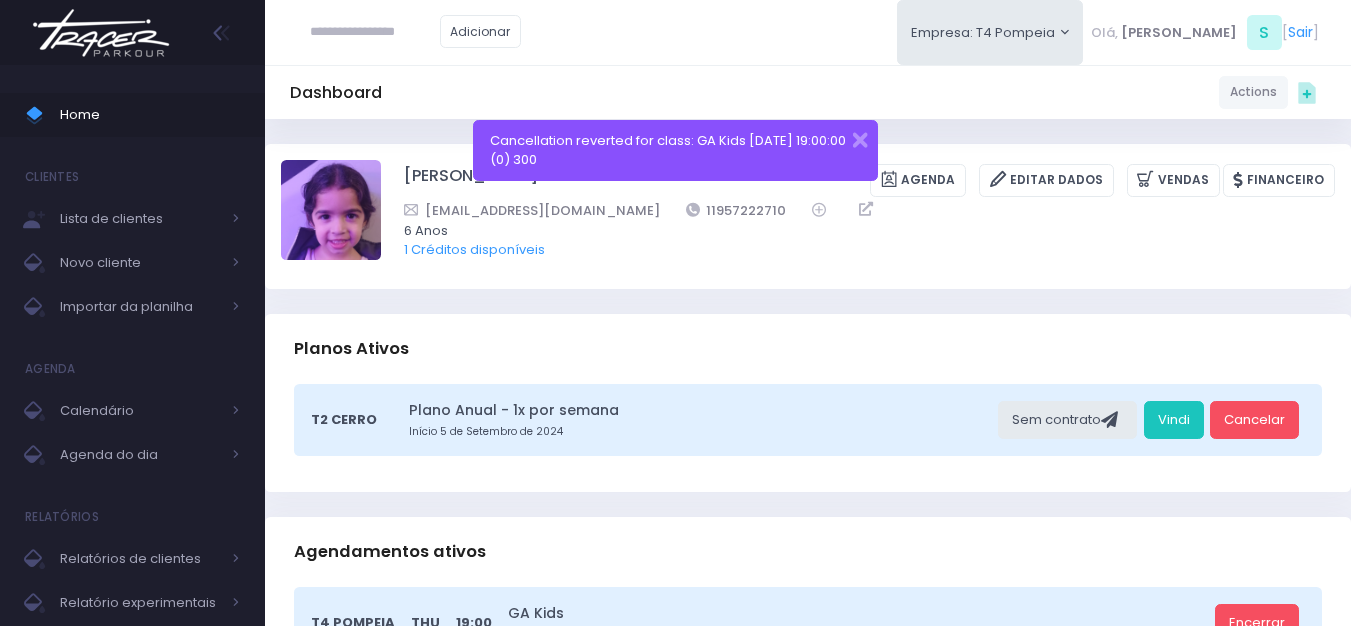click at bounding box center (101, 33) 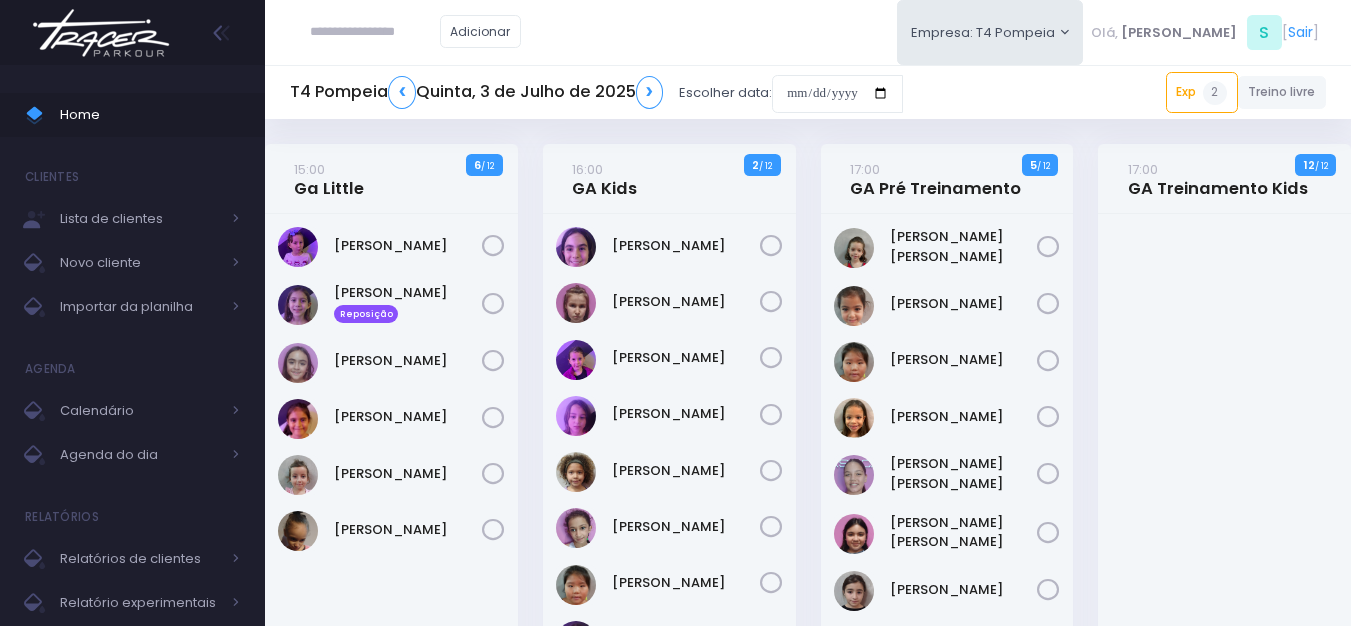 scroll, scrollTop: 0, scrollLeft: 0, axis: both 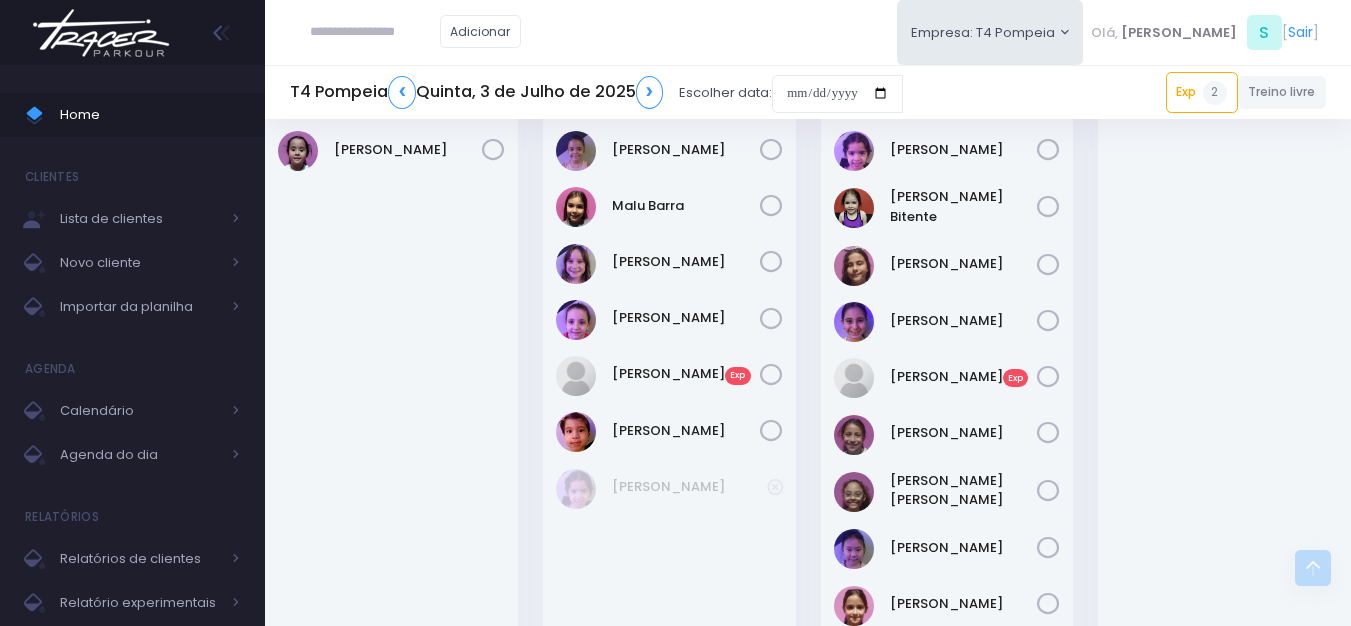 click at bounding box center (1224, 386) 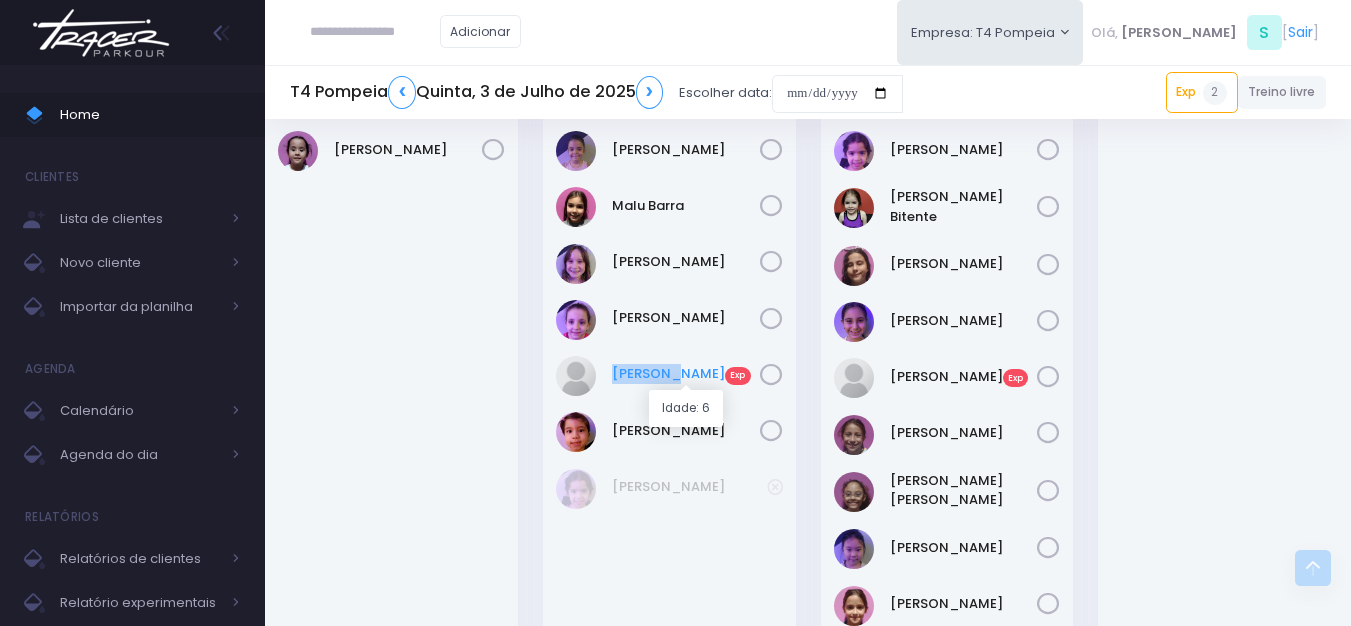 drag, startPoint x: 604, startPoint y: 363, endPoint x: 669, endPoint y: 382, distance: 67.72001 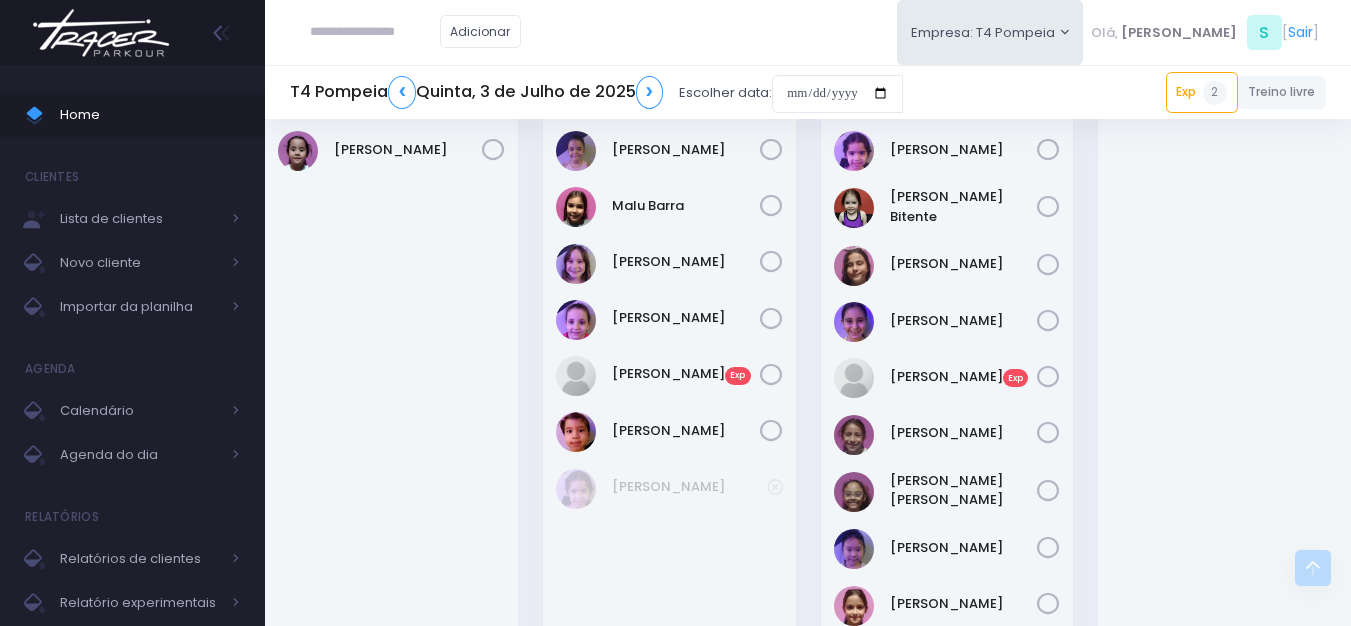 click on "[PERSON_NAME]" at bounding box center (391, 386) 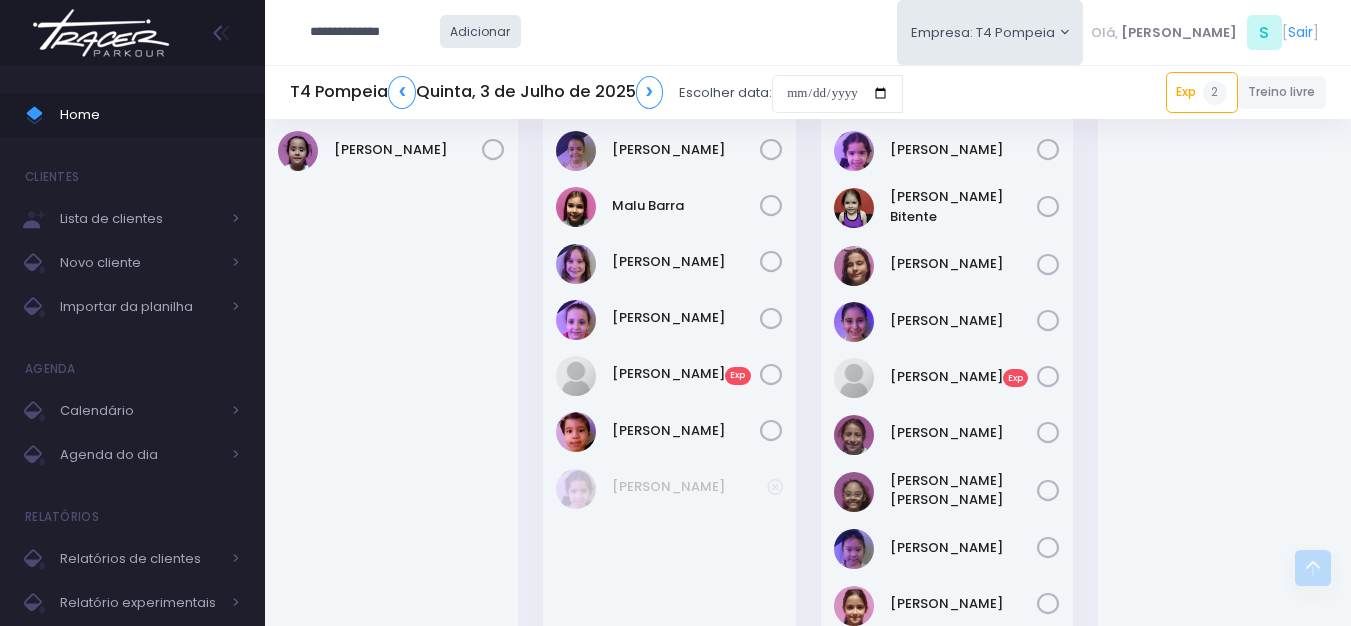 click on "Adicionar" at bounding box center (481, 31) 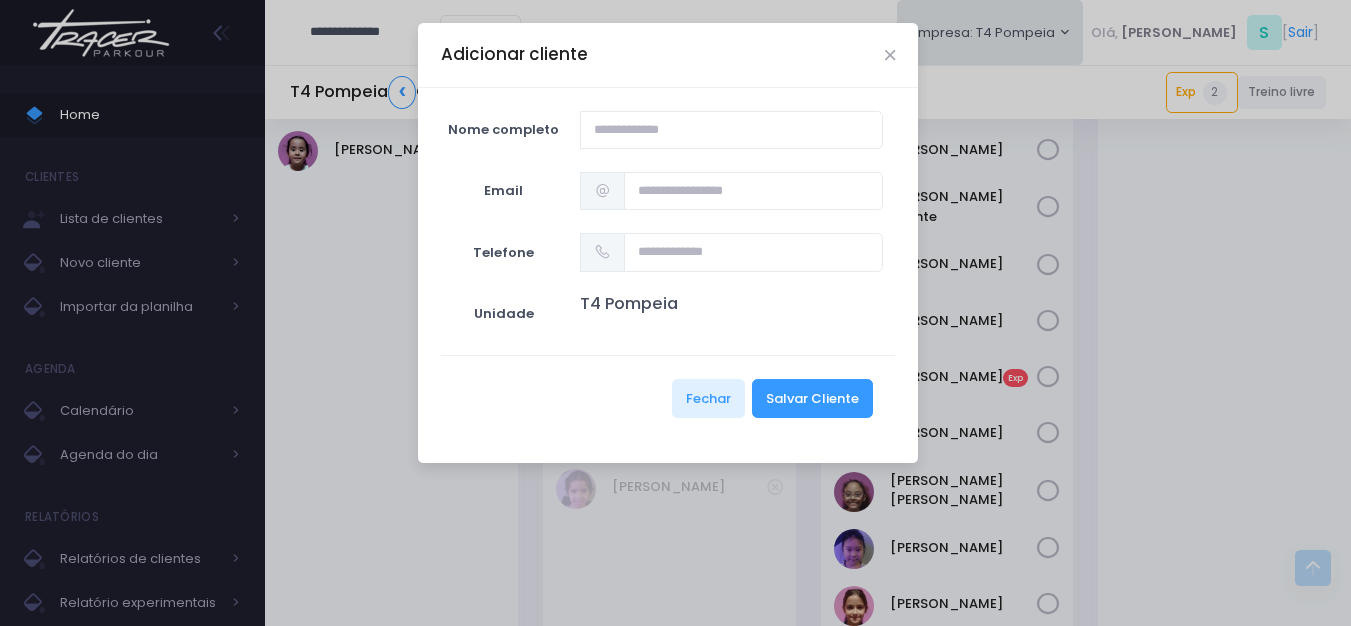click on "Adicionar cliente
Nome completo
Email
Telefone
Unidade
T4 [GEOGRAPHIC_DATA]
Fechar
Salvar Cliente" at bounding box center (675, 313) 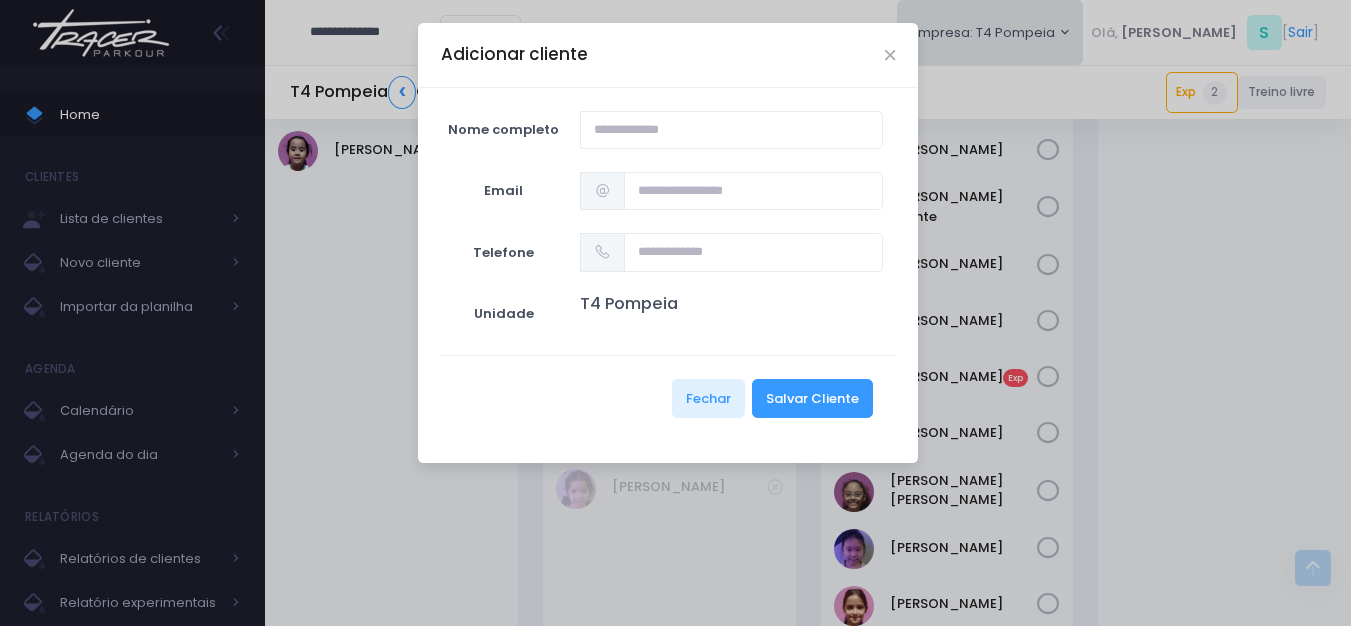 click on "Adicionar cliente" at bounding box center (668, 55) 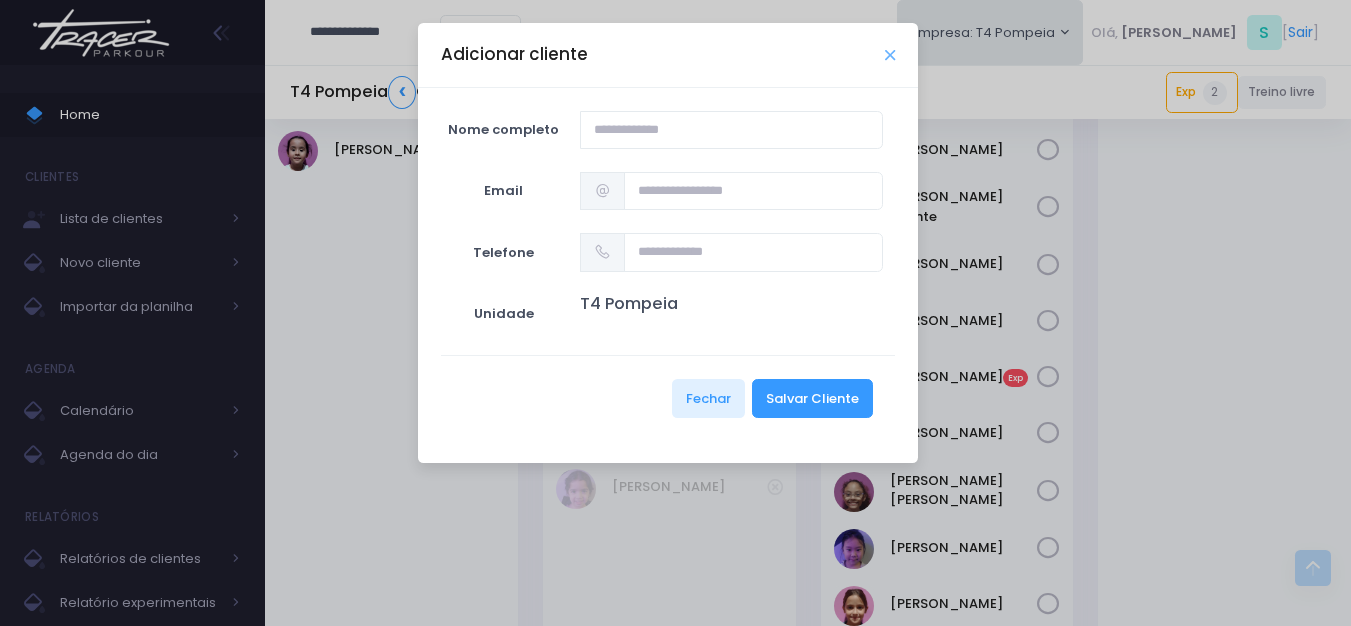 click at bounding box center (890, 55) 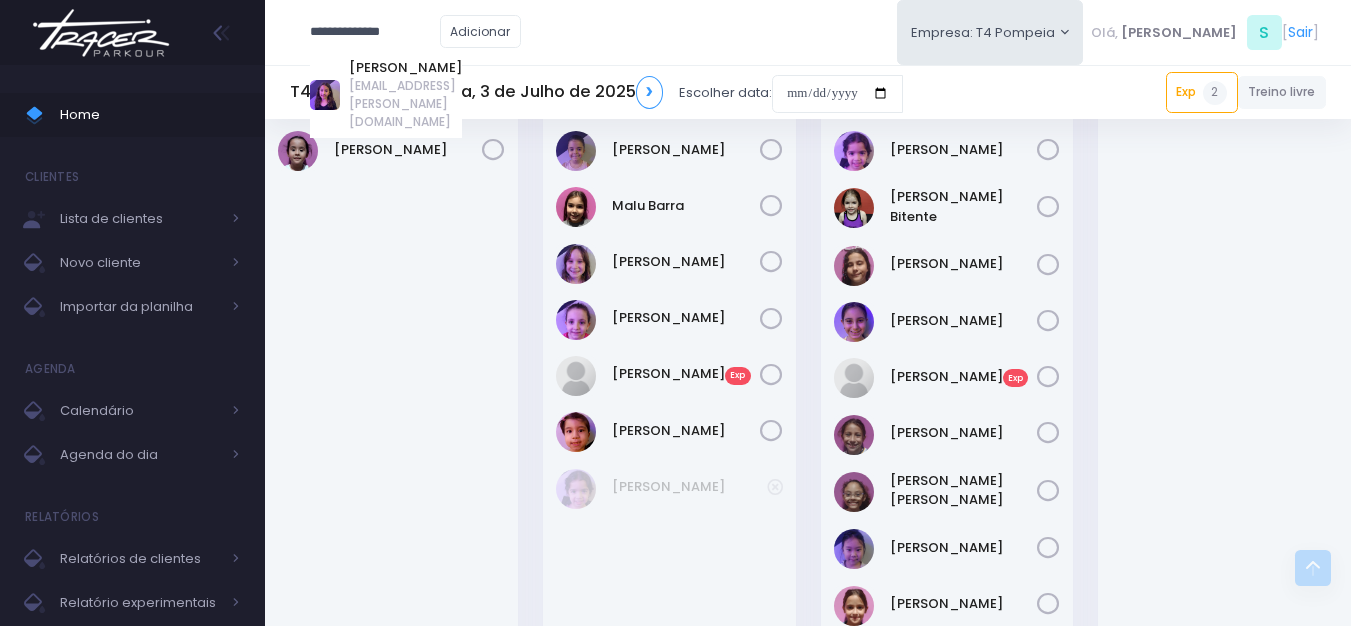 click on "**********" at bounding box center (375, 32) 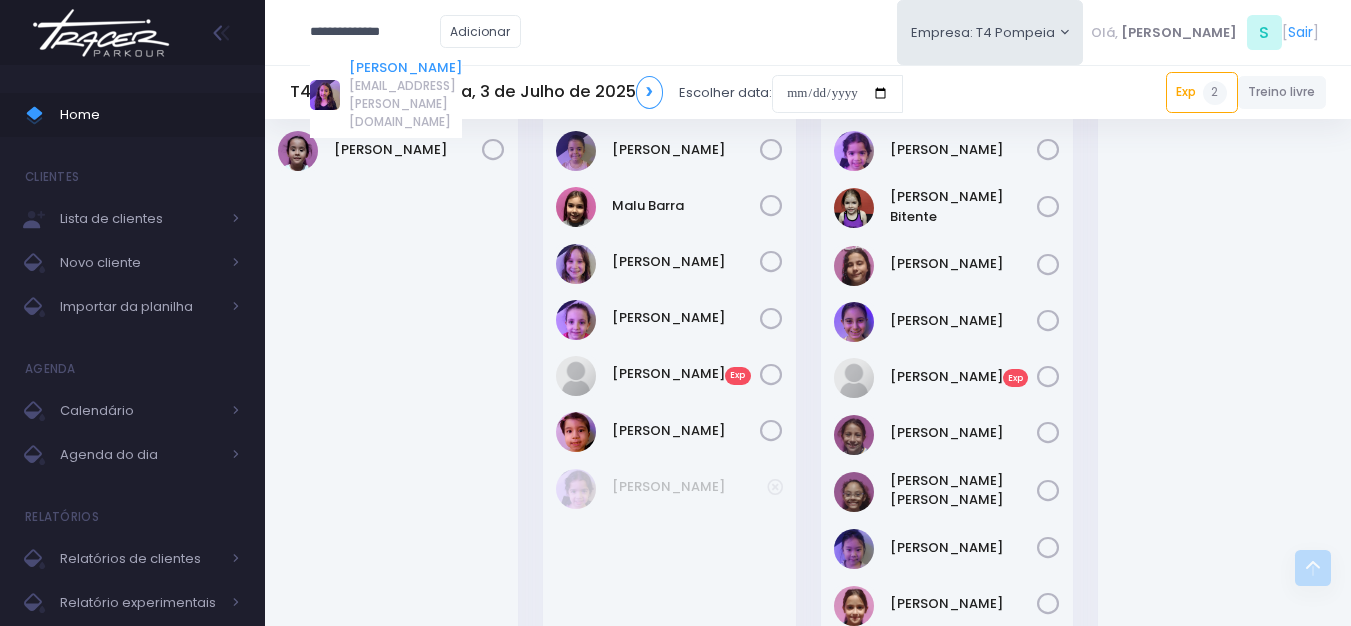 click on "[PERSON_NAME]" at bounding box center (405, 68) 